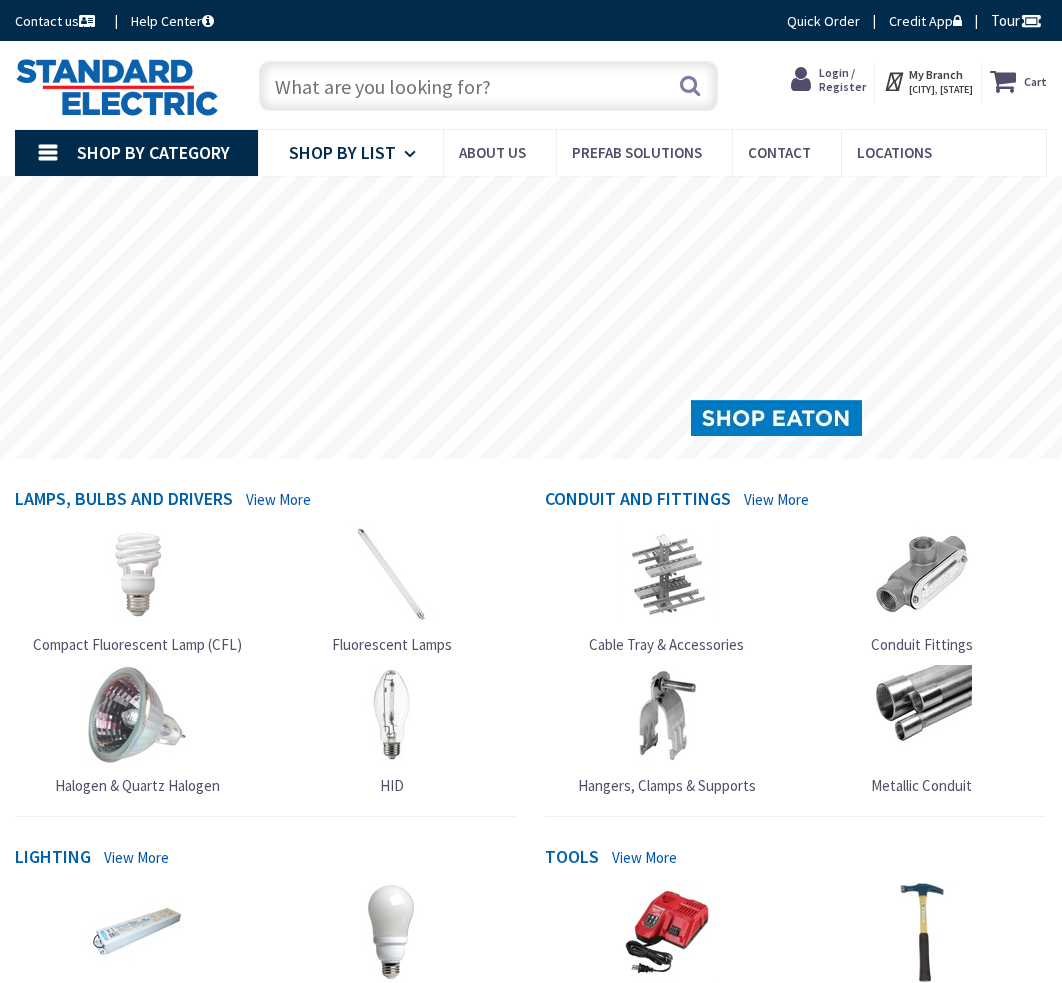 scroll, scrollTop: 0, scrollLeft: 0, axis: both 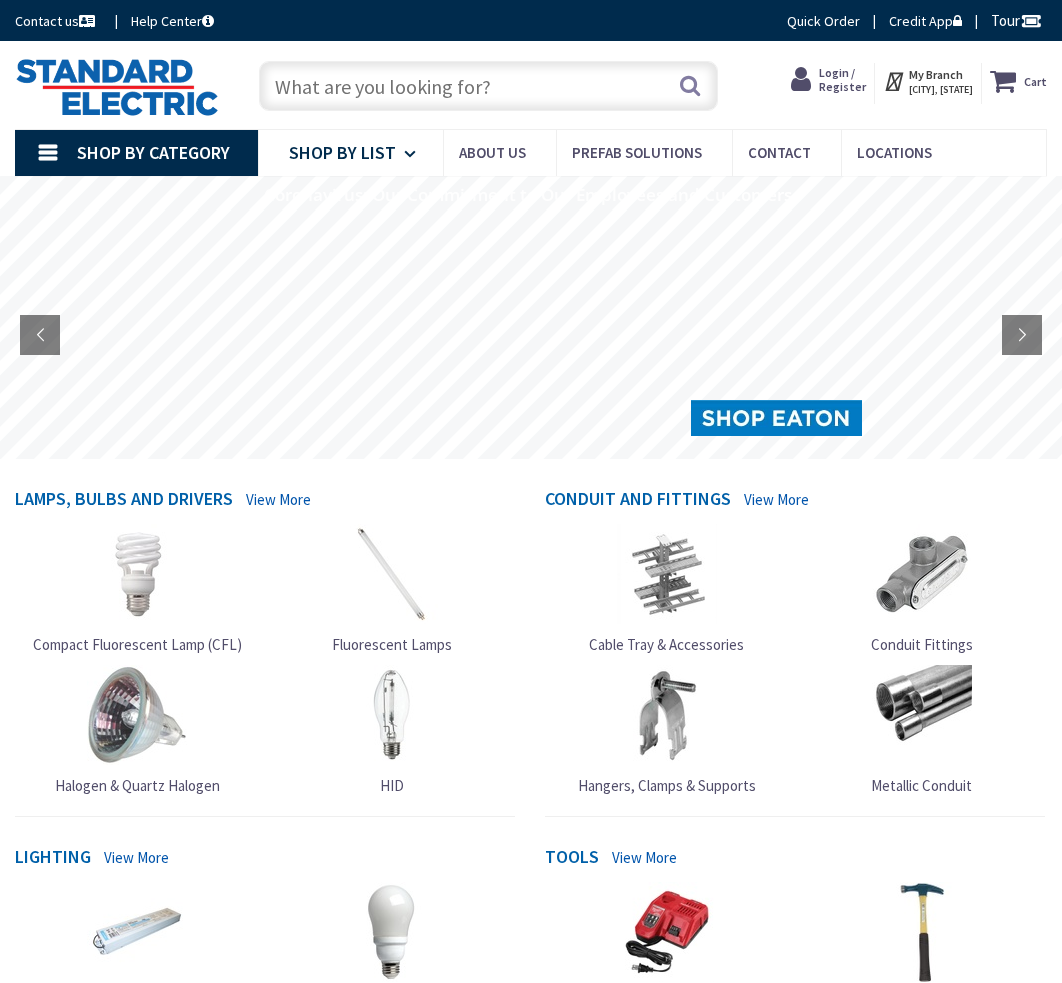 click on "Shop By List" at bounding box center (342, 152) 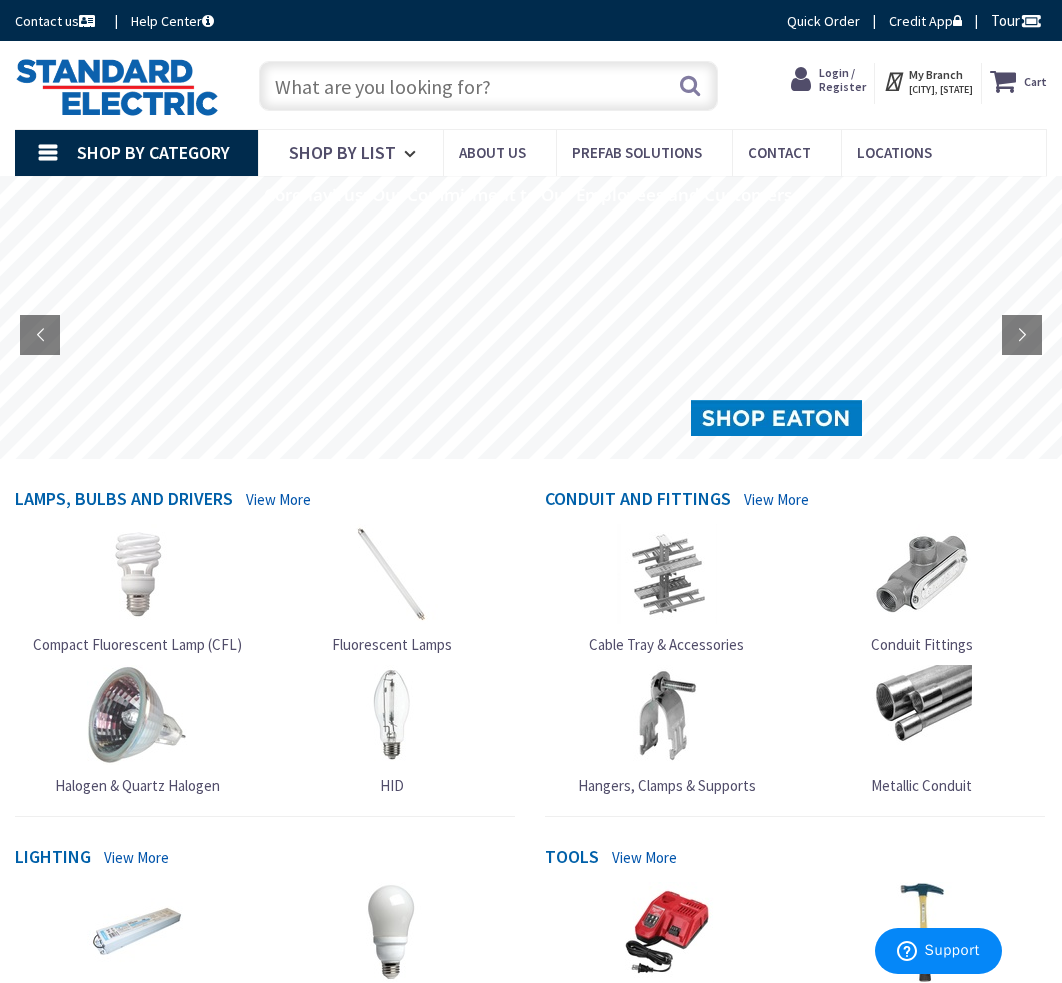 click on "Shop By Category" at bounding box center (153, 152) 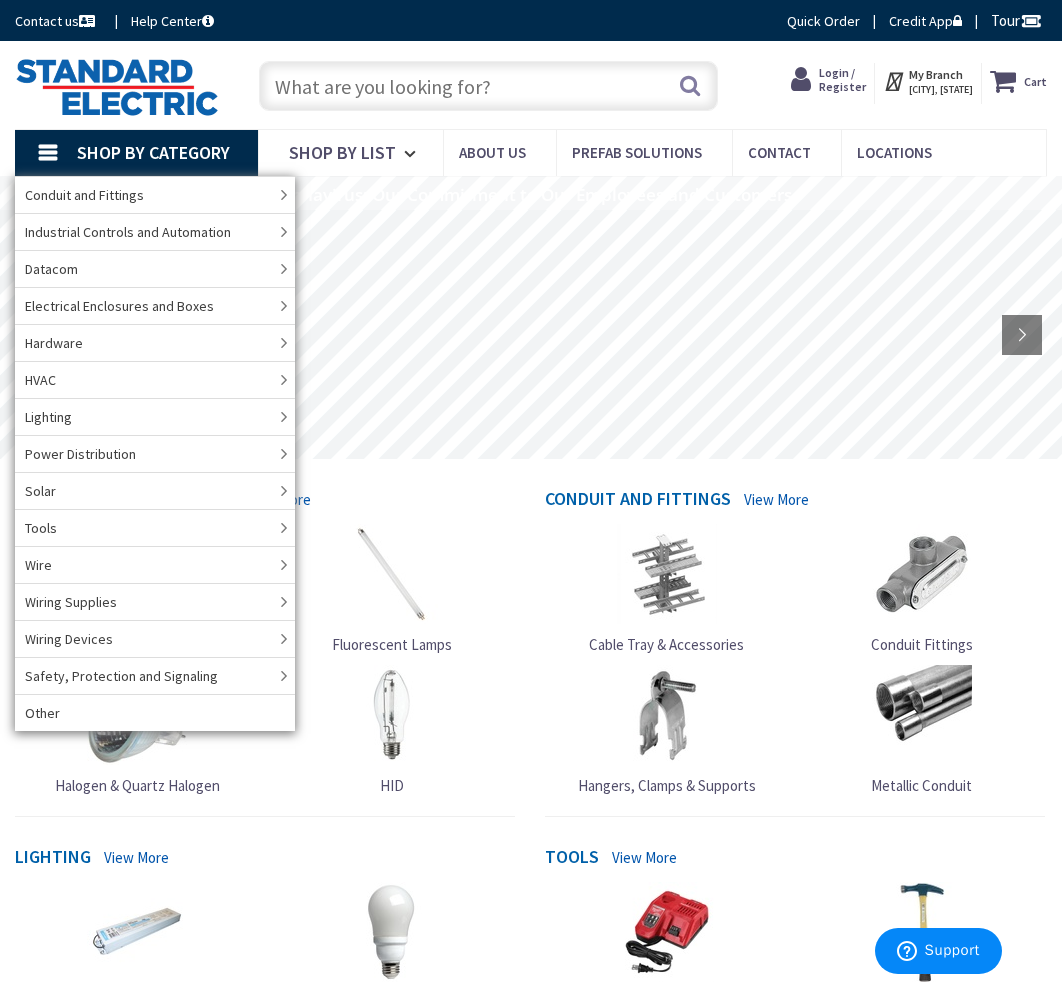 click at bounding box center [488, 86] 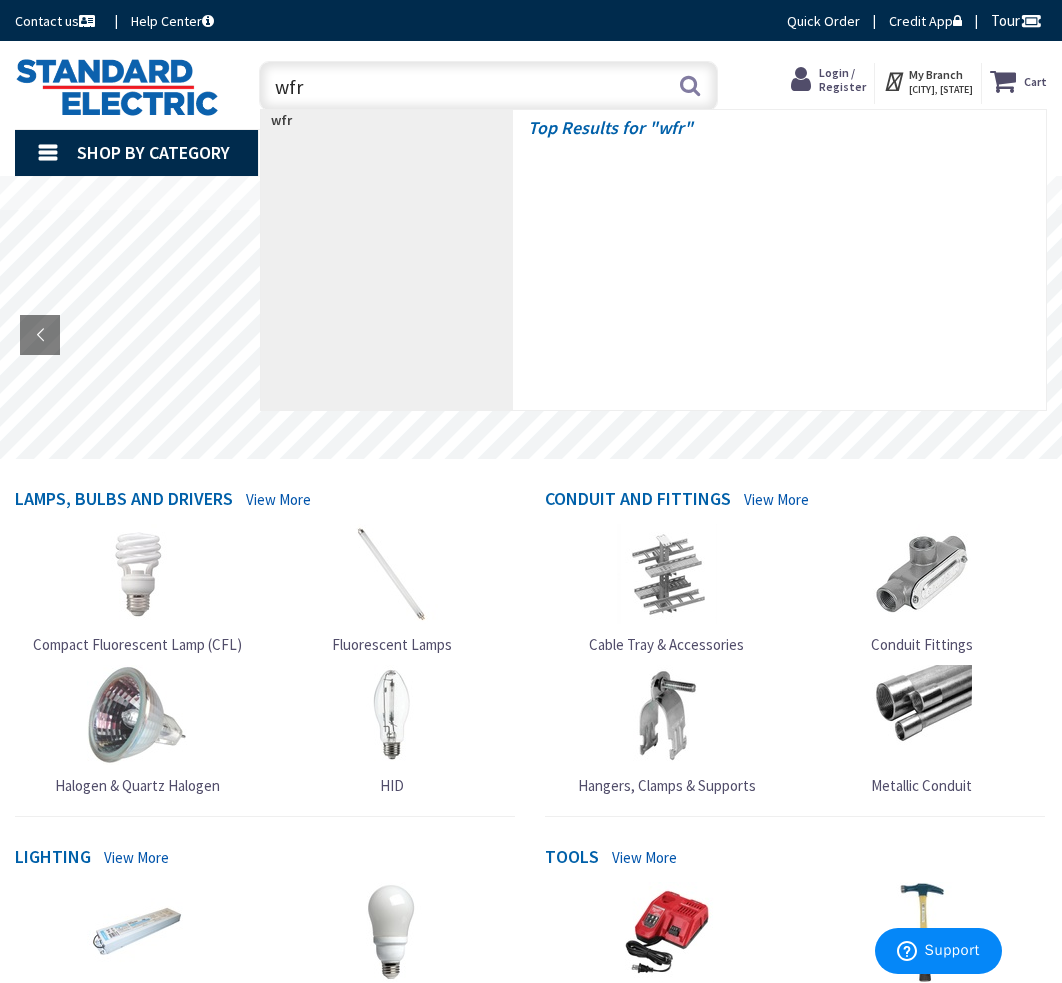 type on "wfrl" 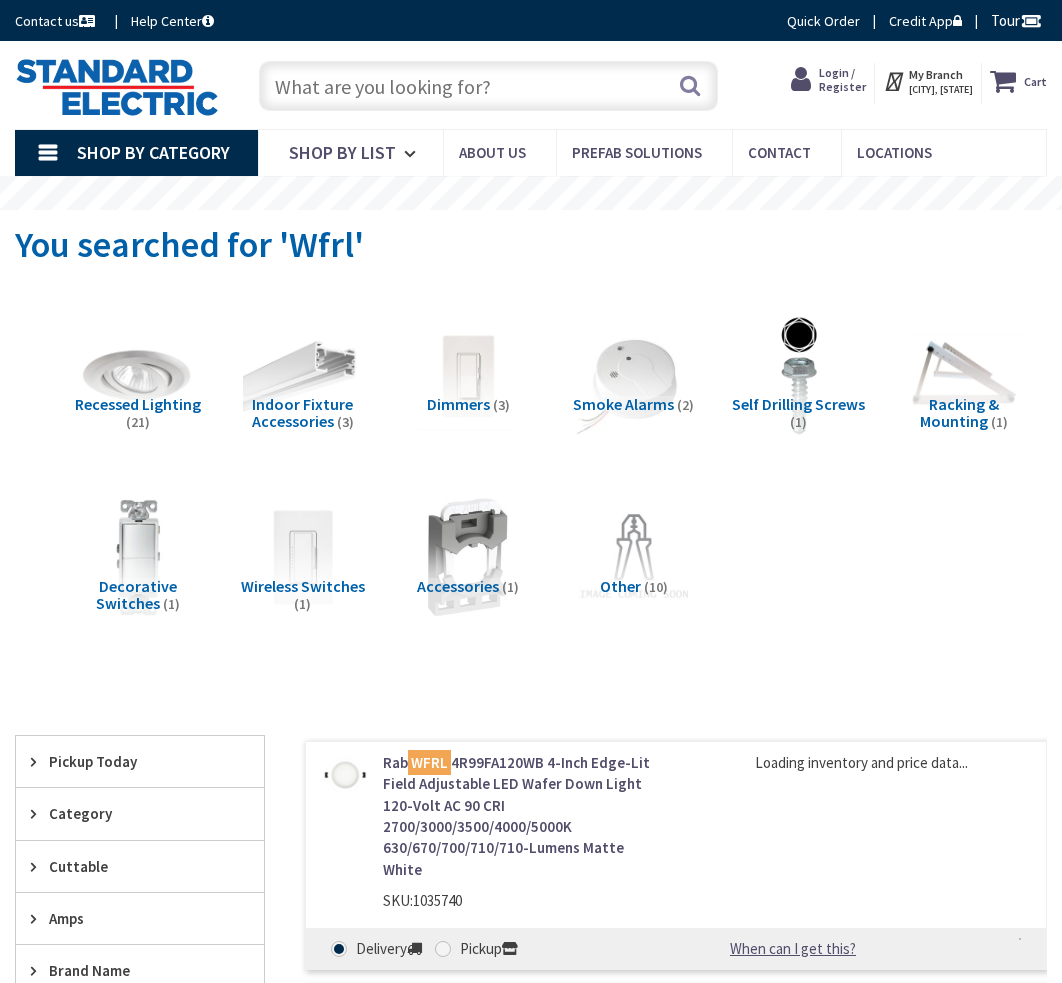 scroll, scrollTop: 0, scrollLeft: 0, axis: both 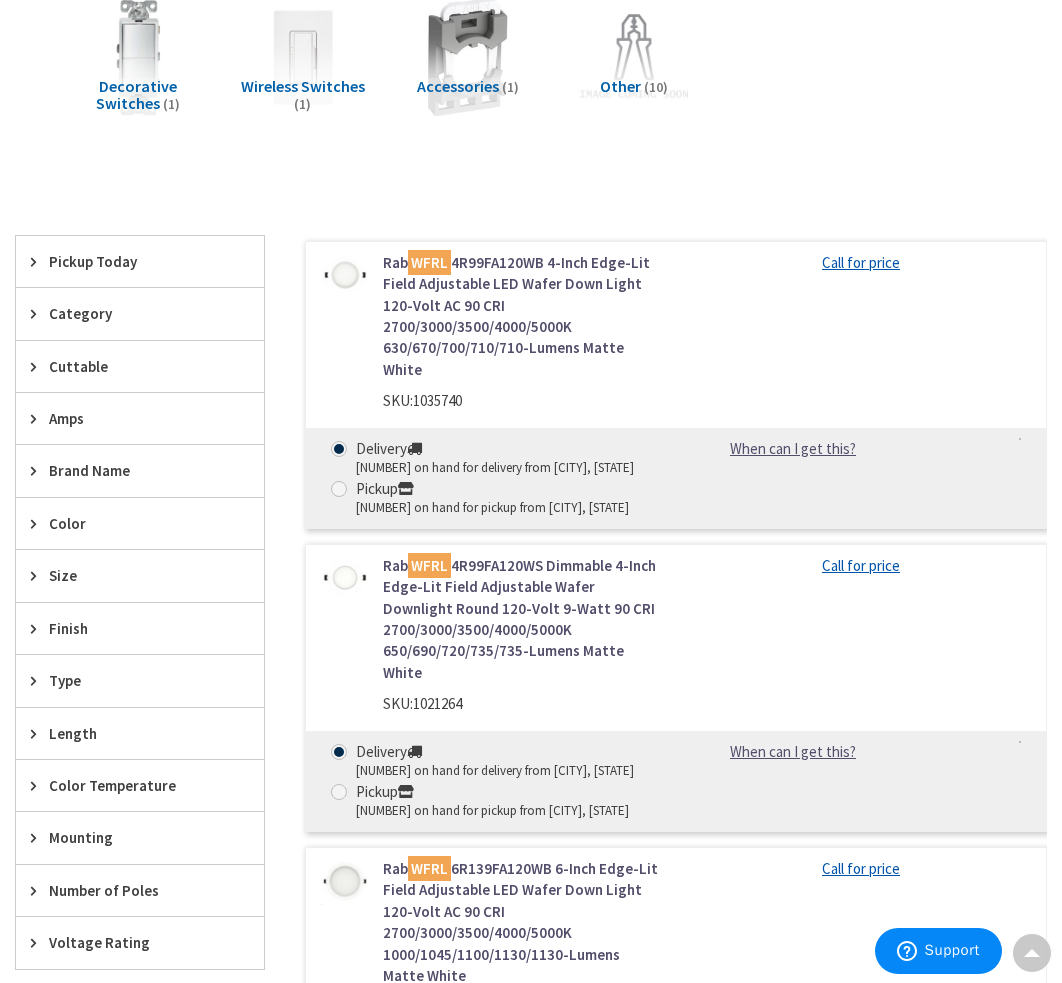 click on "Rab  WFRL 4R99FA120WB 4-Inch Edge-Lit Field Adjustable LED Wafer Down Light 120-Volt AC 90 CRI 2700/3000/3500/4000/5000K 630/670/700/710/710-Lumens Matte White" at bounding box center (522, 316) 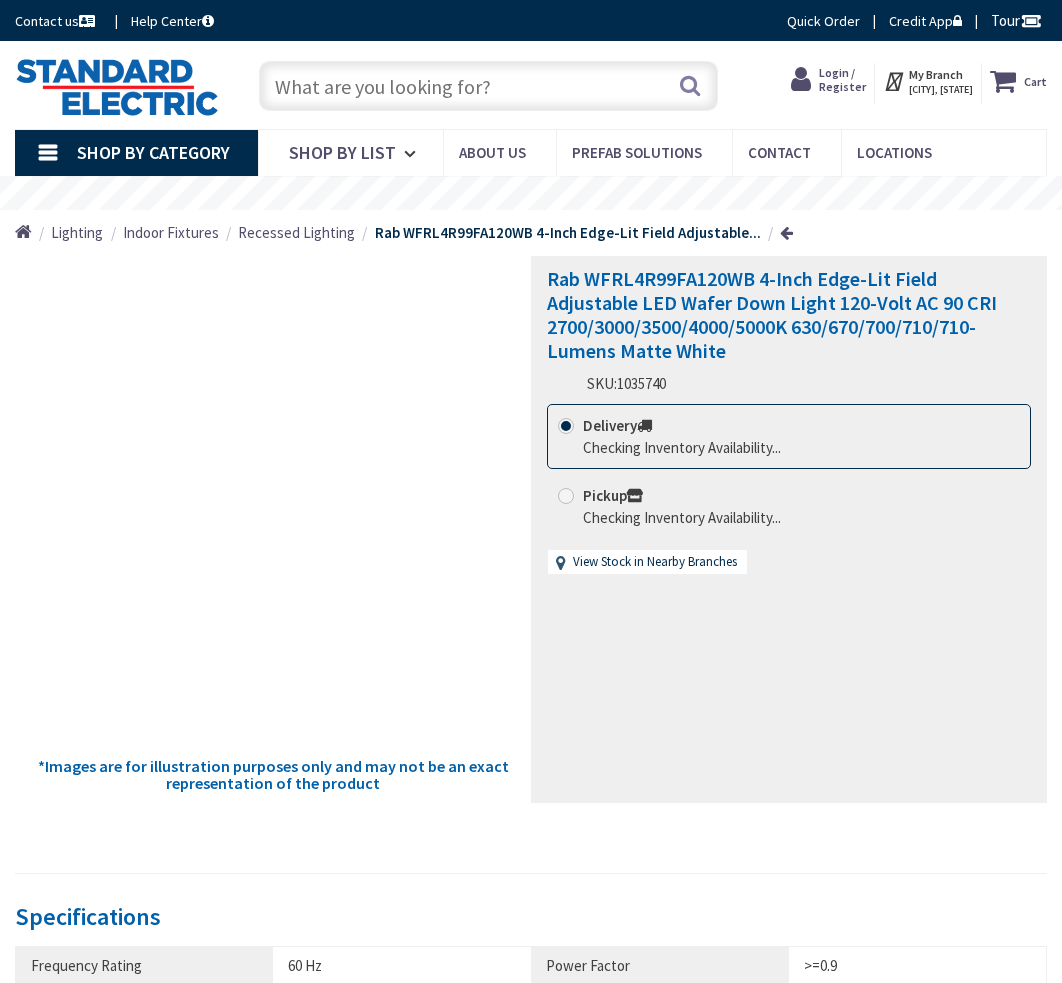 scroll, scrollTop: 0, scrollLeft: 0, axis: both 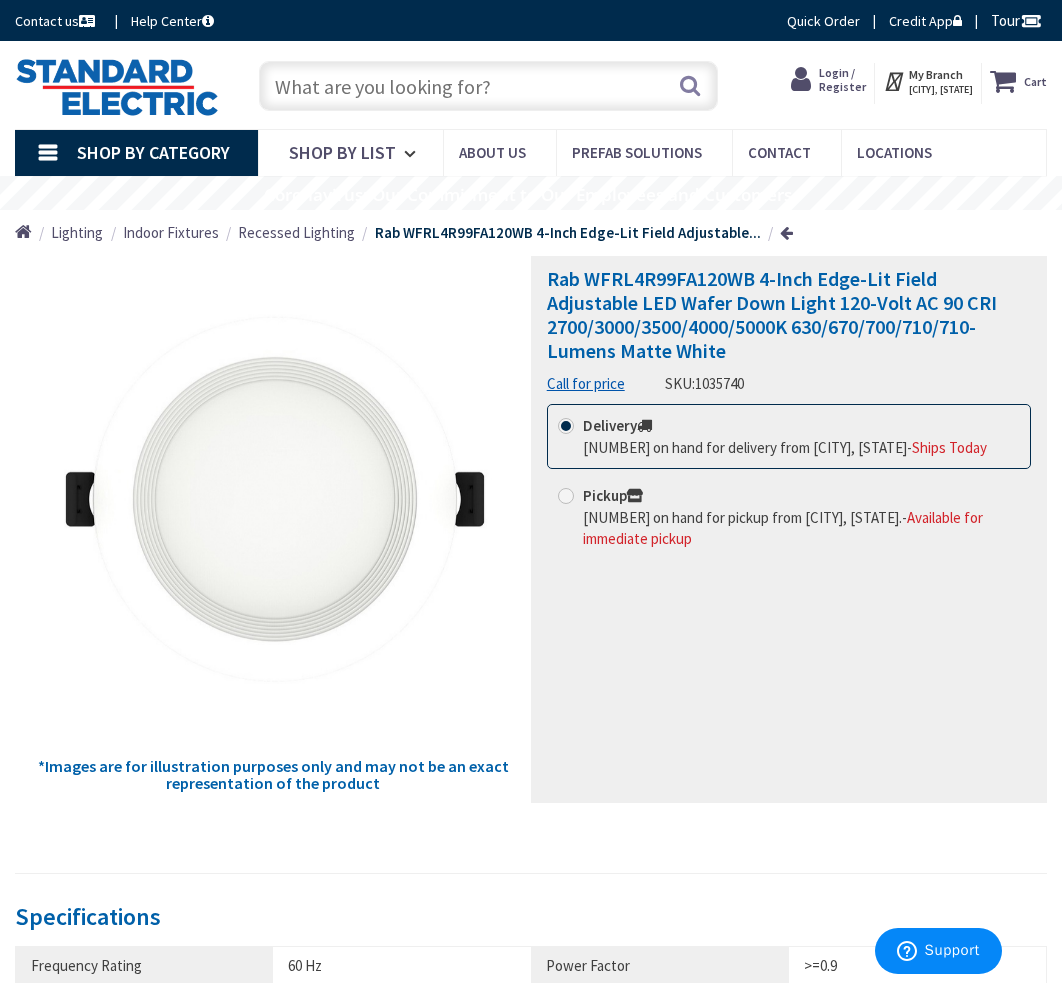 click on "Ships Today" at bounding box center (949, 447) 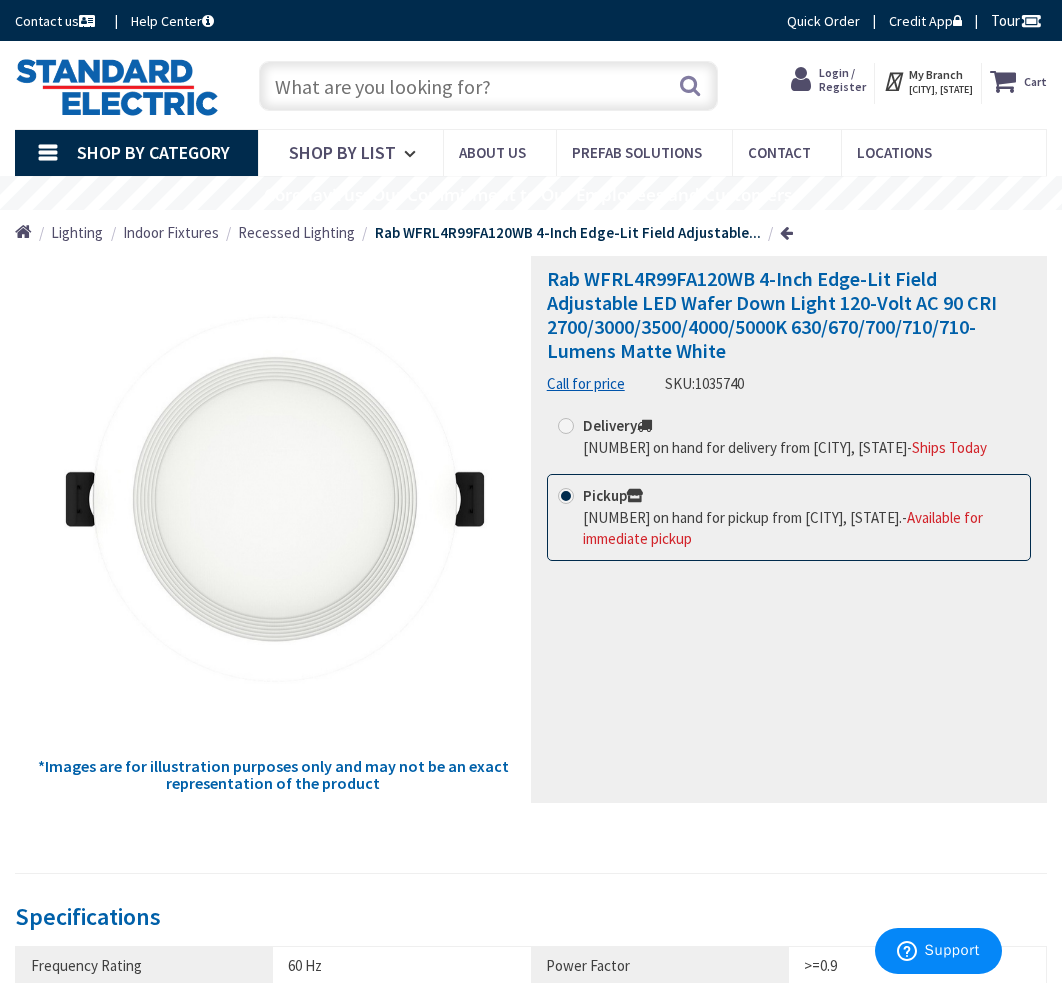 click on "Available for immediate pickup" at bounding box center [783, 528] 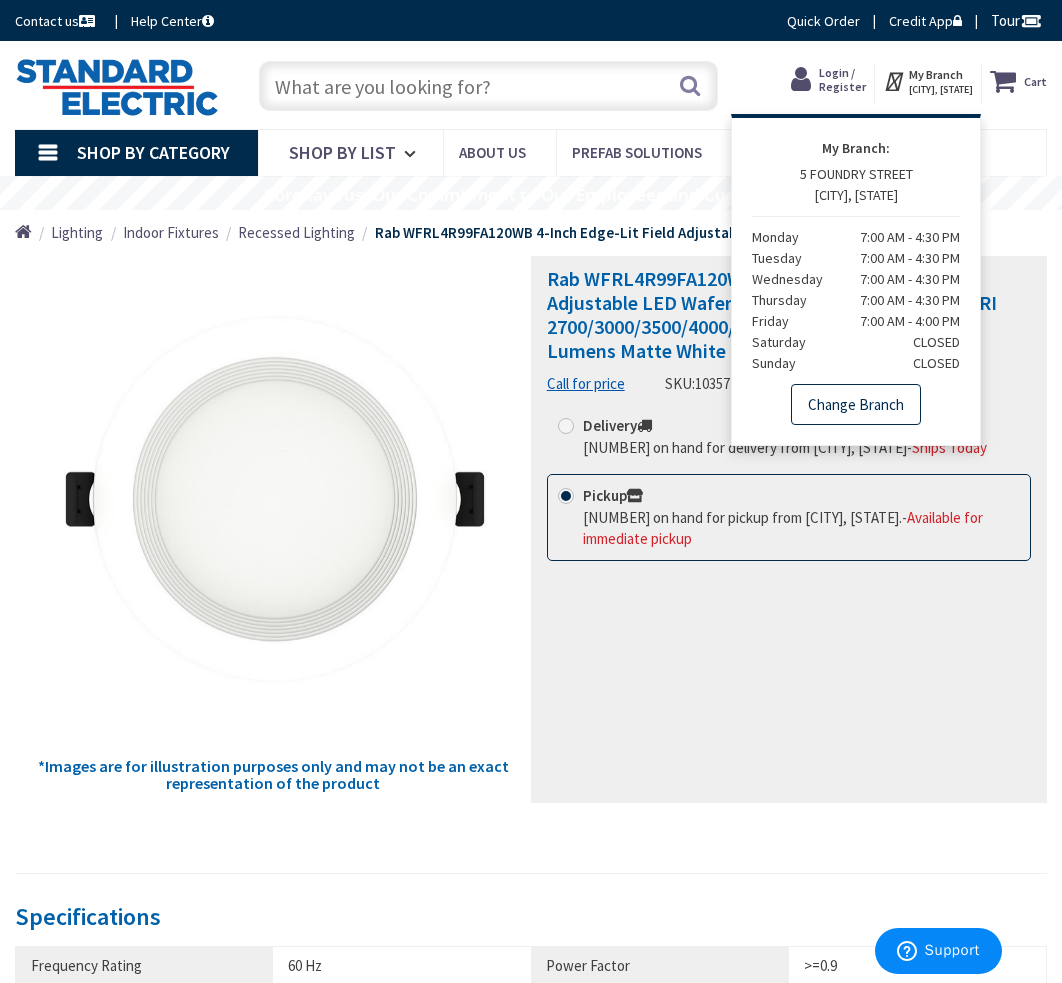 click on "Change Branch" at bounding box center [856, 405] 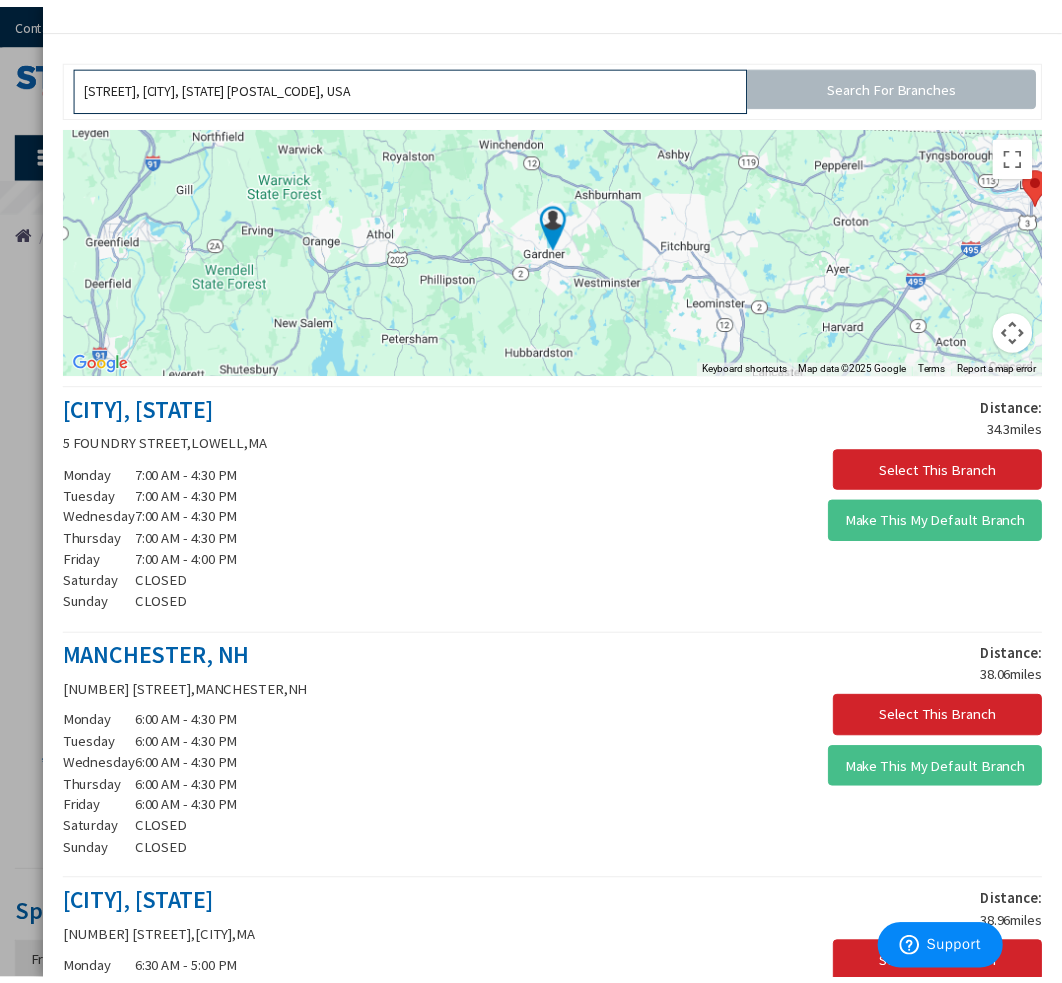 scroll, scrollTop: 0, scrollLeft: 0, axis: both 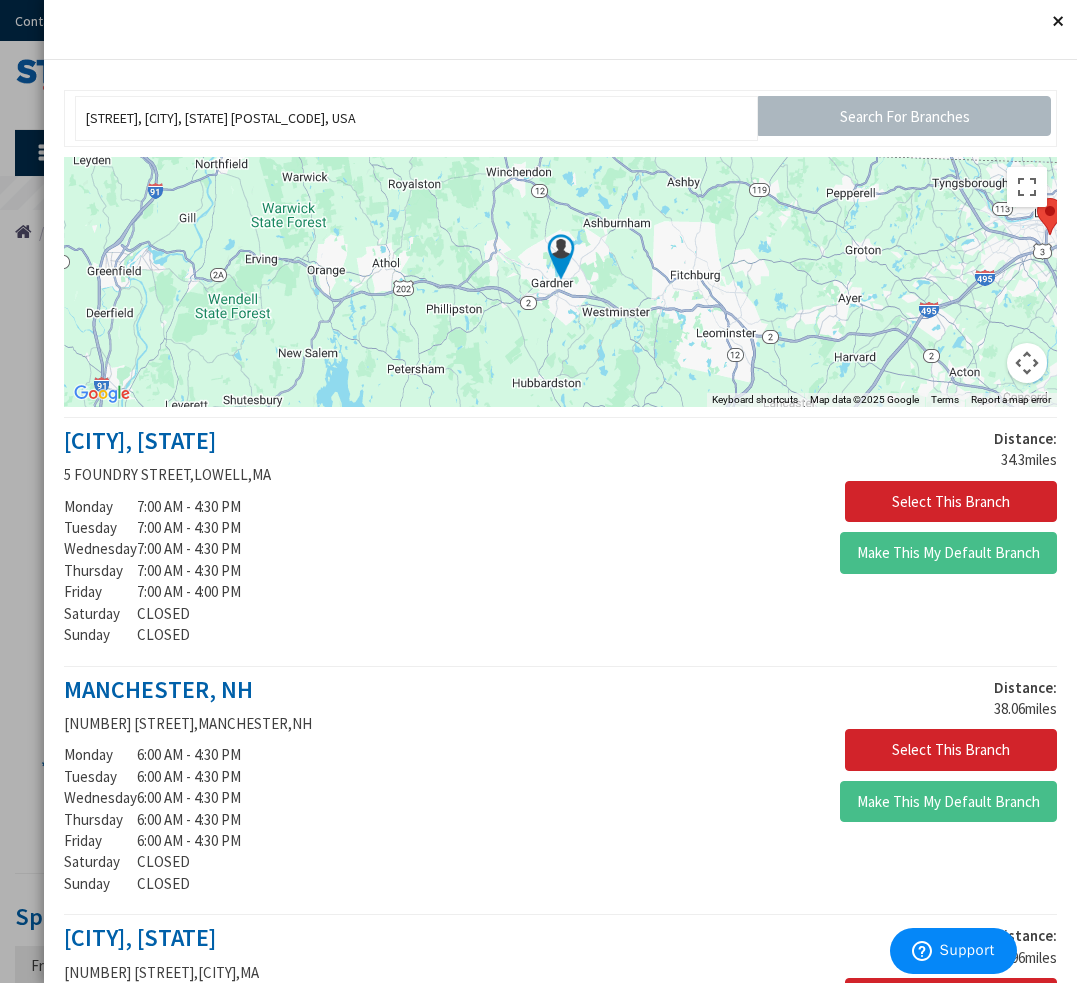 click on "Close" at bounding box center [1057, 20] 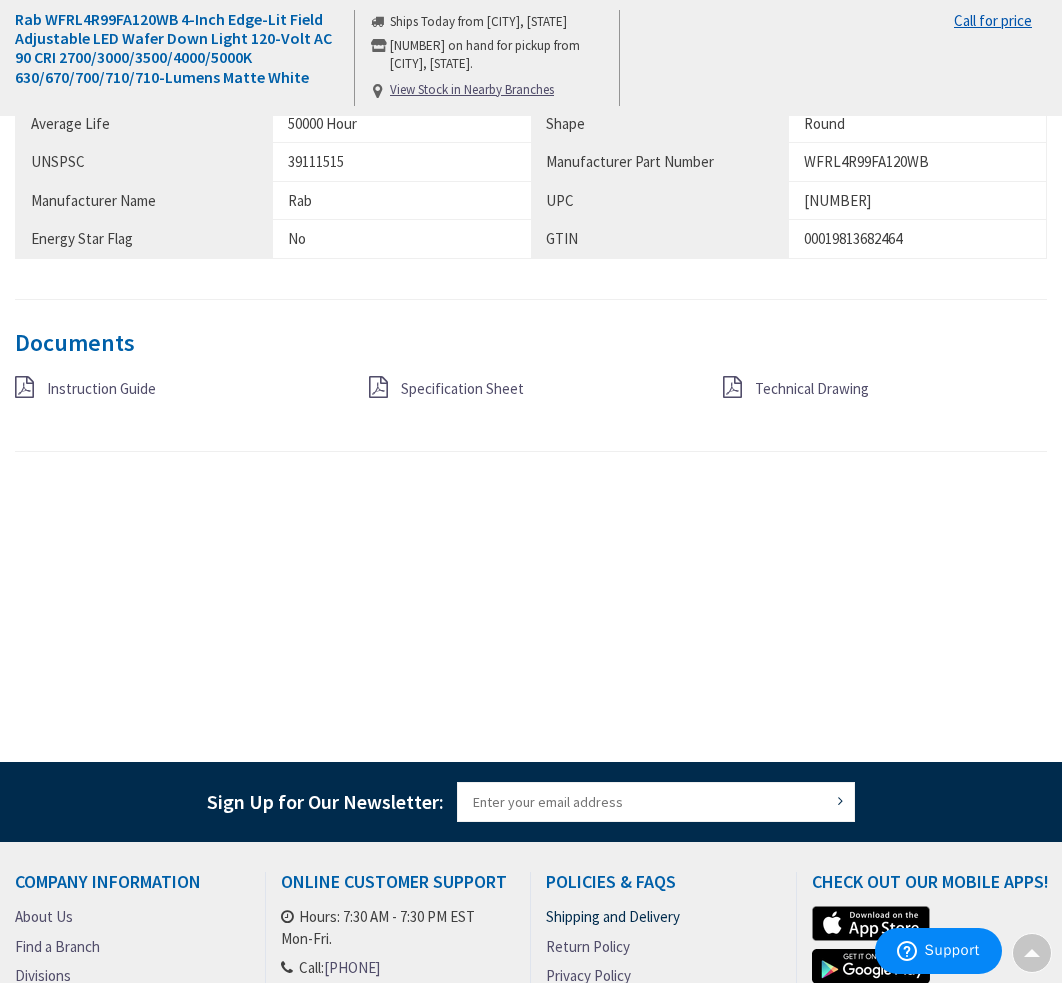 scroll, scrollTop: 1872, scrollLeft: 0, axis: vertical 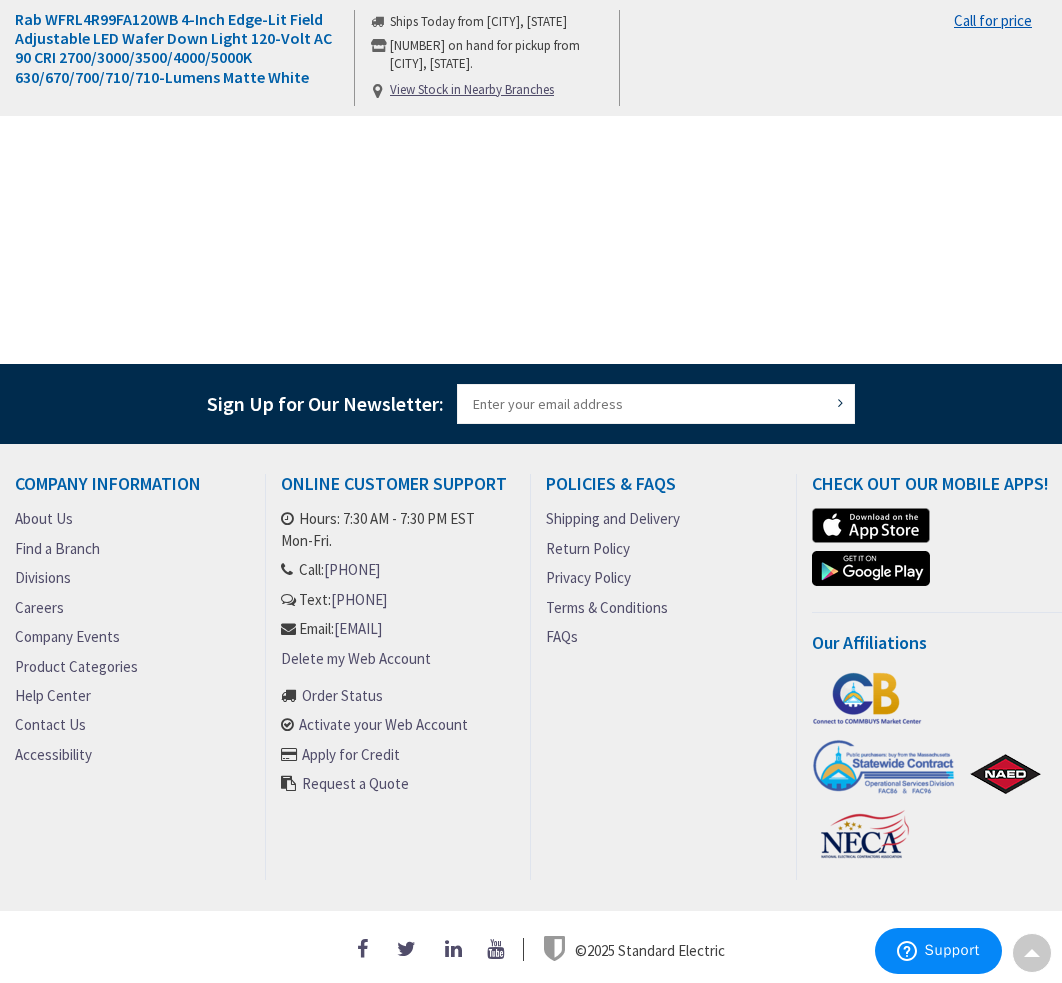 click on "Return Policy" at bounding box center [588, 548] 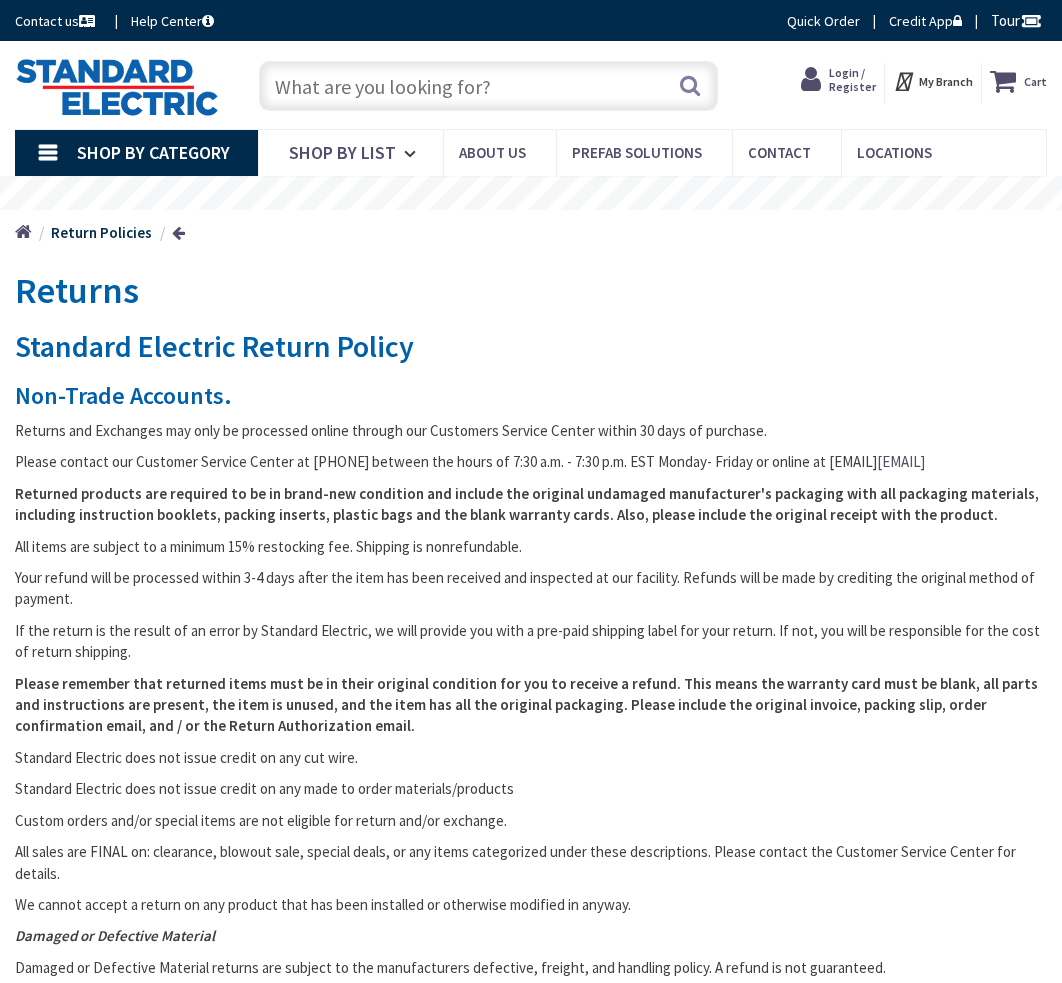 scroll, scrollTop: 0, scrollLeft: 0, axis: both 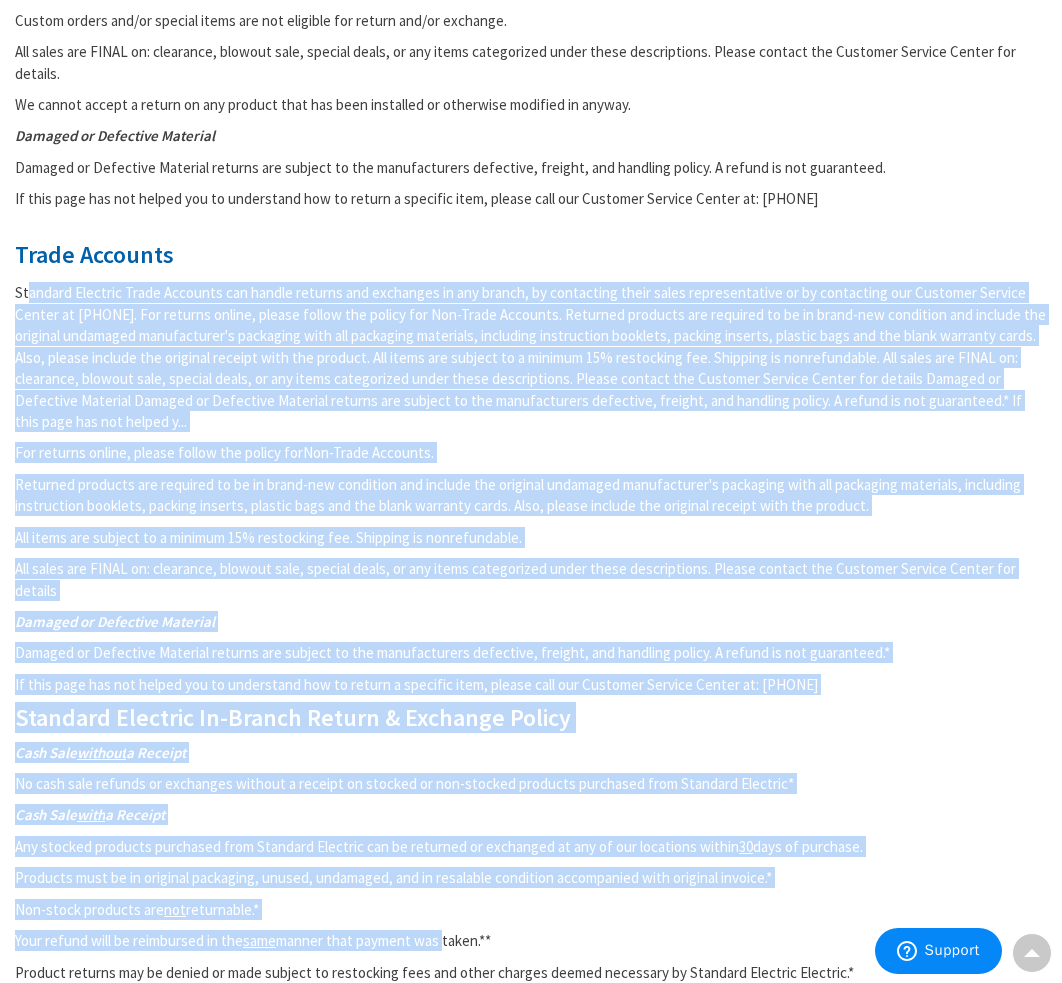 drag, startPoint x: 29, startPoint y: 311, endPoint x: 439, endPoint y: 844, distance: 672.45 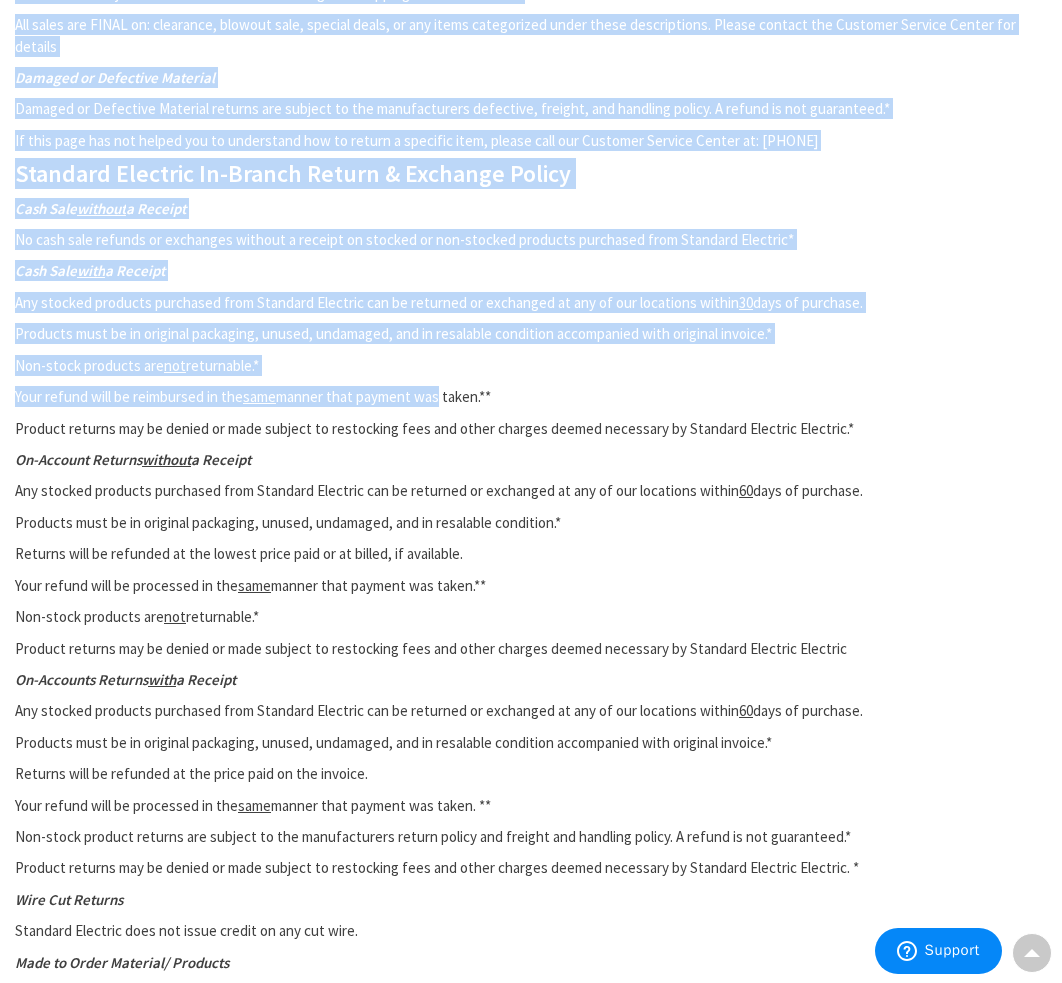 scroll, scrollTop: 1400, scrollLeft: 0, axis: vertical 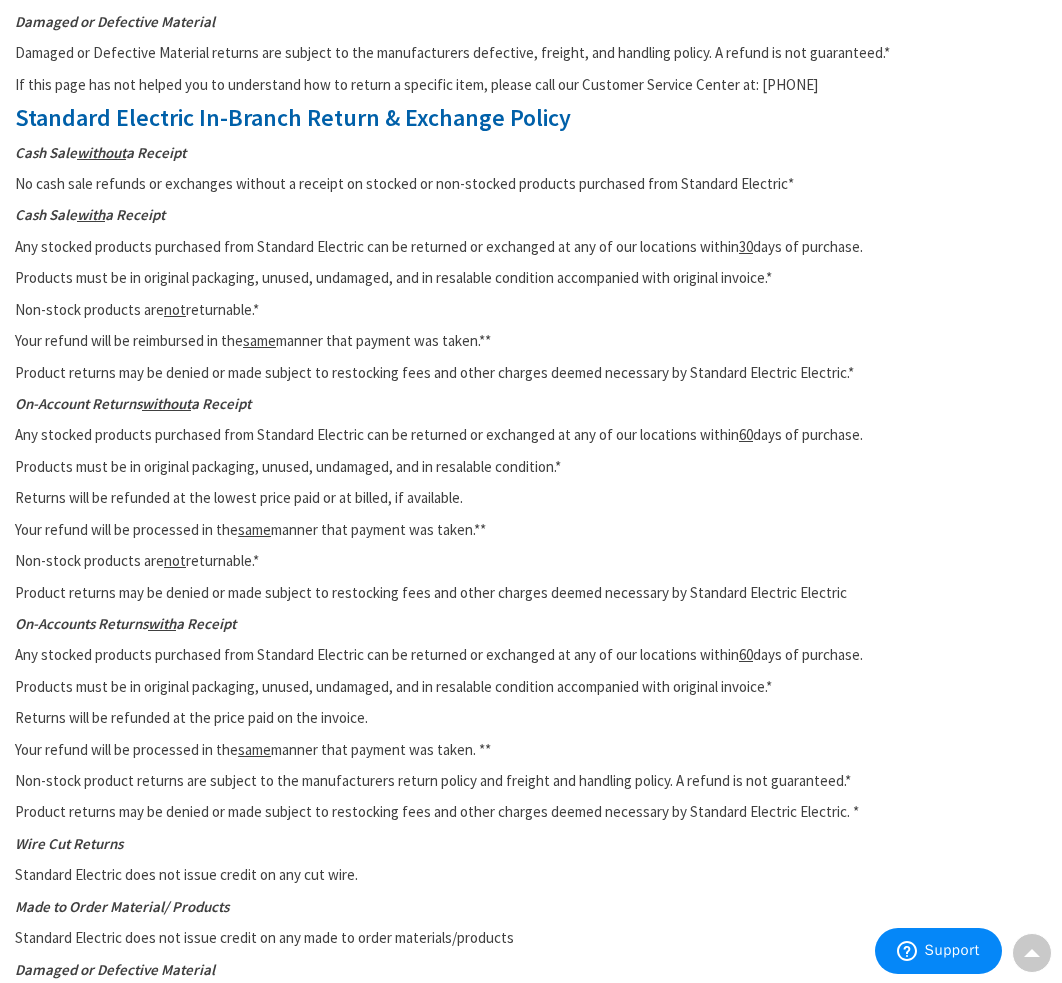 click on "Standard Electric Return Policy
Non-Trade Accounts.
Returns and Exchanges may only be processed online through our Customers Service Center within 30 days of purchase.
Please contact our Customer Service Center at [PHONE] between the hours of 7:30 a.m. - 7:30 p.m. EST Monday- Friday or online at  [EMAIL]
Returned products are required to be in brand-new condition and include the original undamaged manufacturer's packaging with all packaging materials, including instruction booklets, packing inserts, plastic bags and the blank warranty cards. Also, please include the original receipt with the product.
All items are subject to a minimum 15% restocking fee. Shipping is nonrefundable.
Your refund will be processed within 3-4 days after the item has been received and inspected at our facility. Refunds will be made by crediting the original method of payment.
Standard Electric does not issue credit on any cut wire." at bounding box center (531, 31) 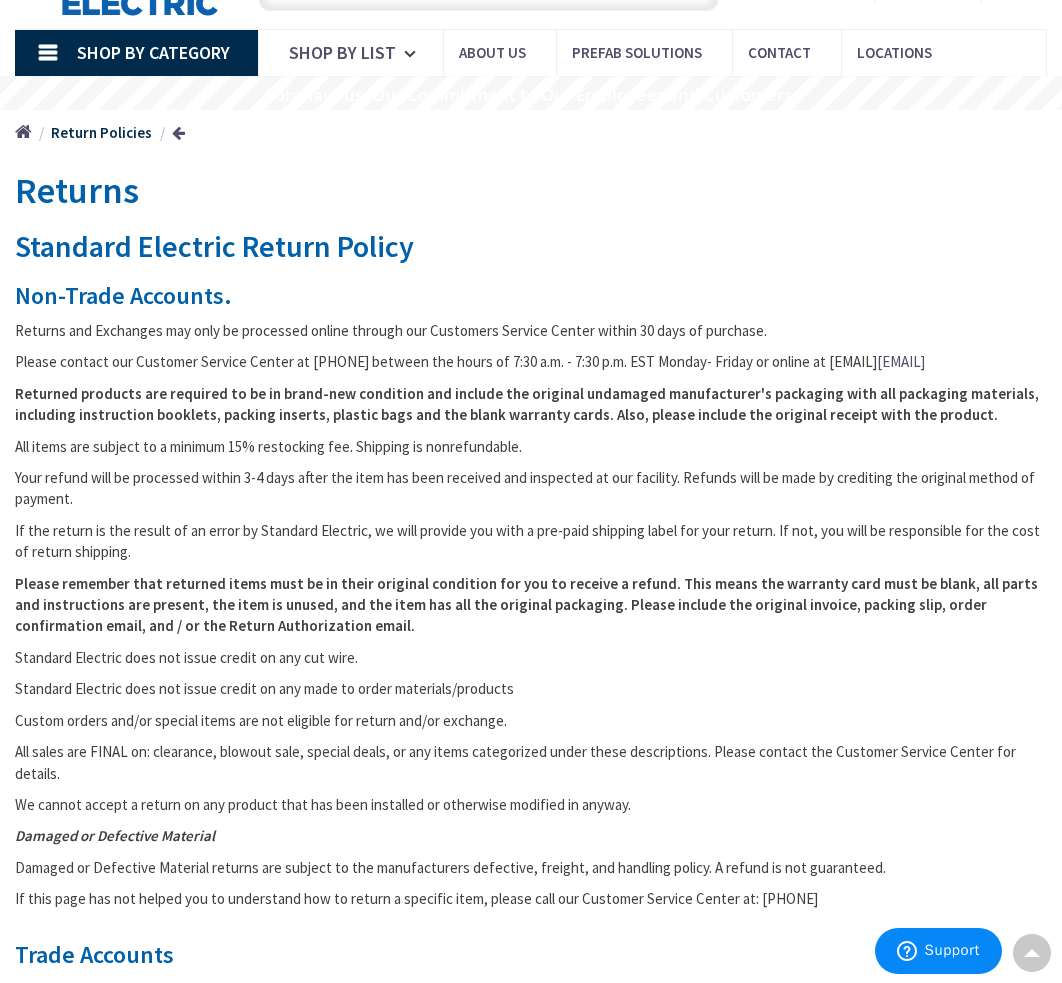 scroll, scrollTop: 0, scrollLeft: 0, axis: both 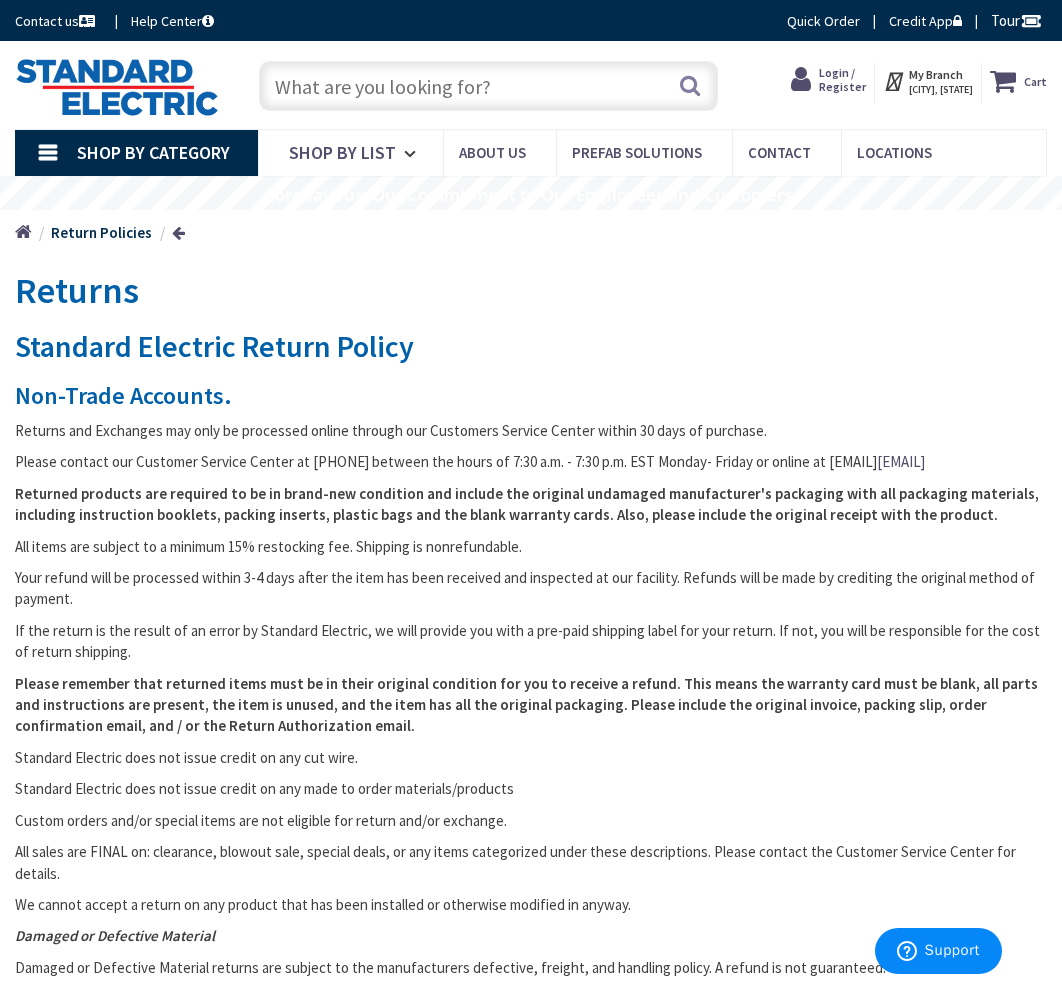 click at bounding box center [1030, 20] 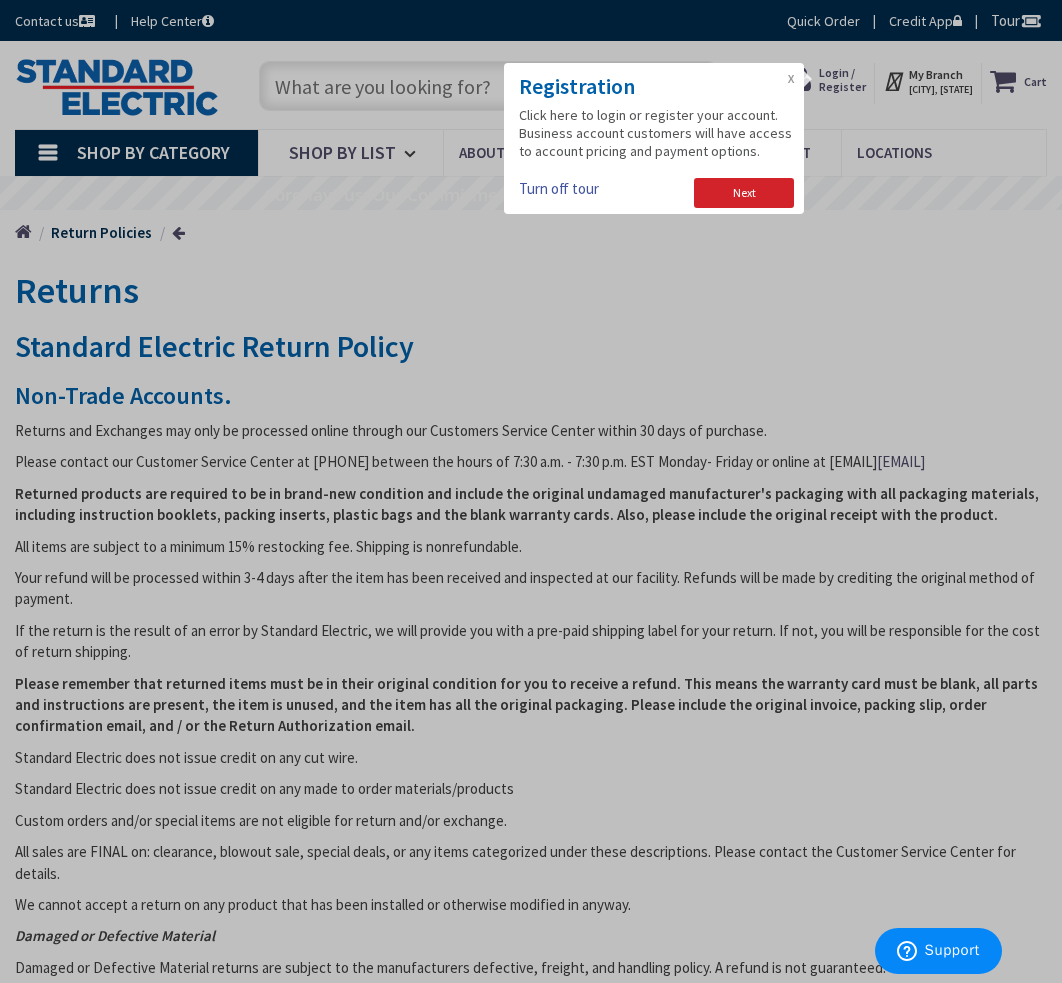 click on "Registration" at bounding box center (656, 87) 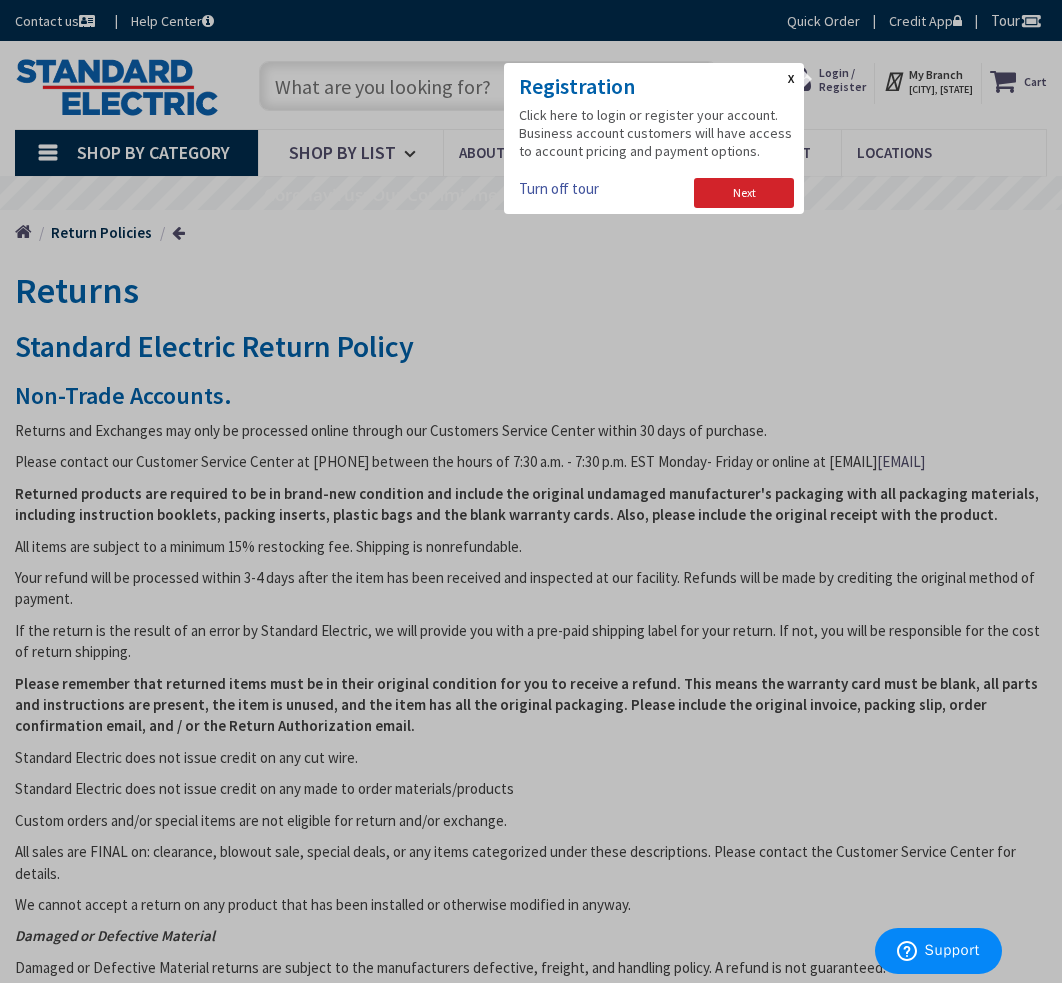 click on "X" at bounding box center [791, 80] 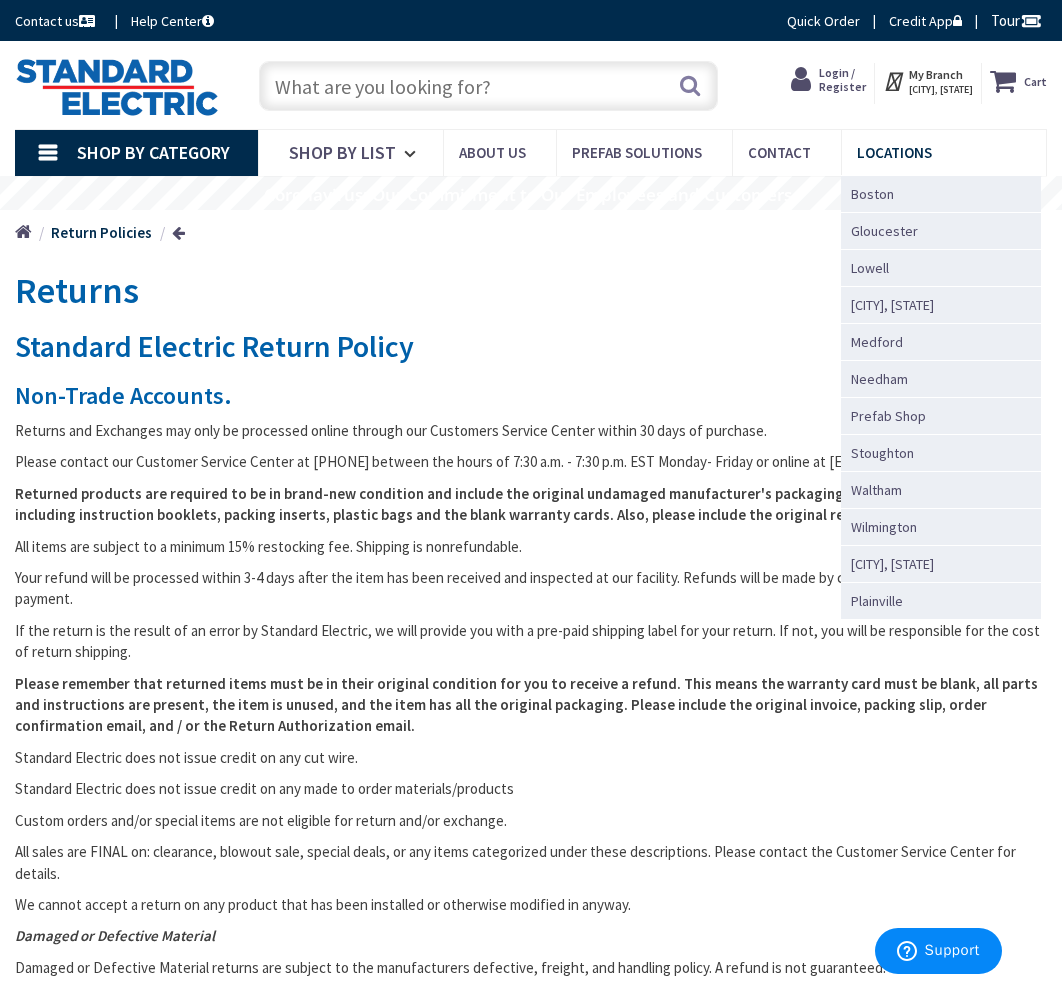 click on "Locations" at bounding box center (894, 152) 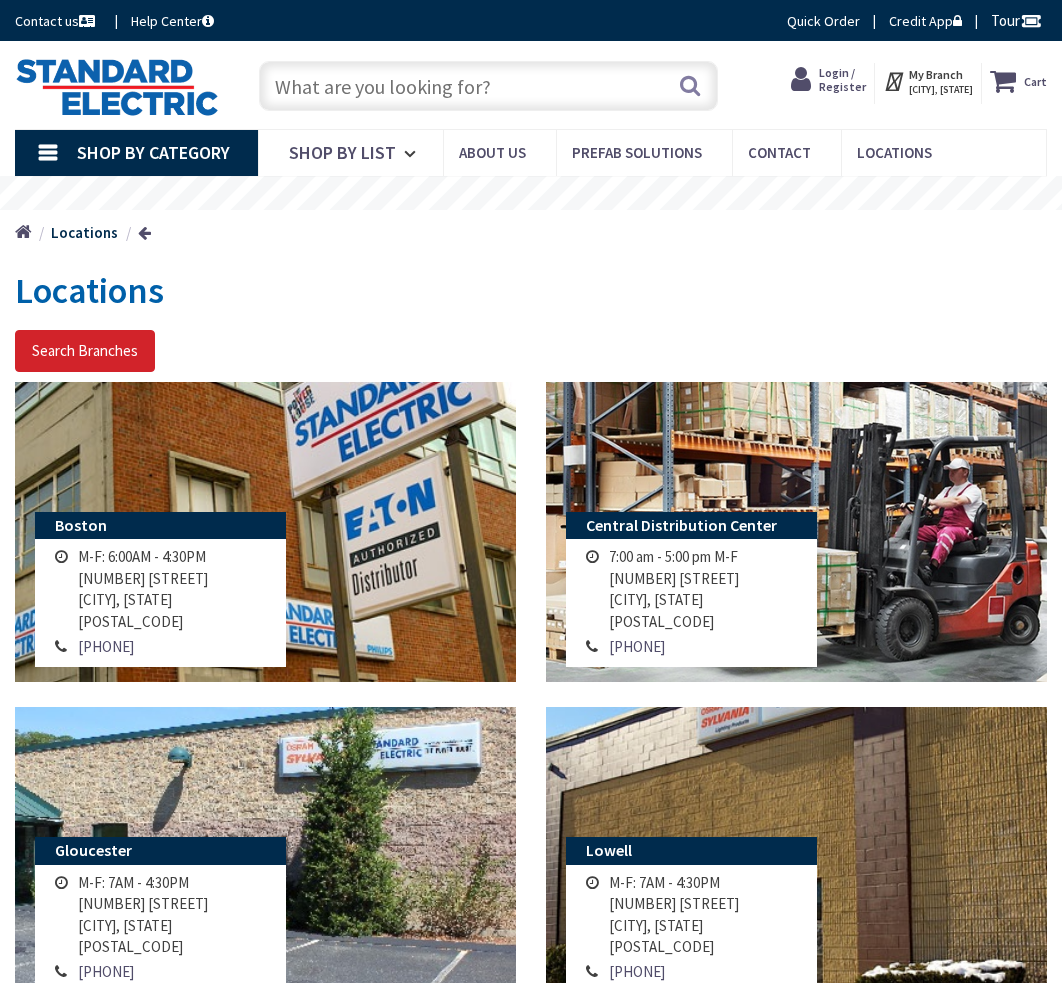 scroll, scrollTop: 0, scrollLeft: 0, axis: both 